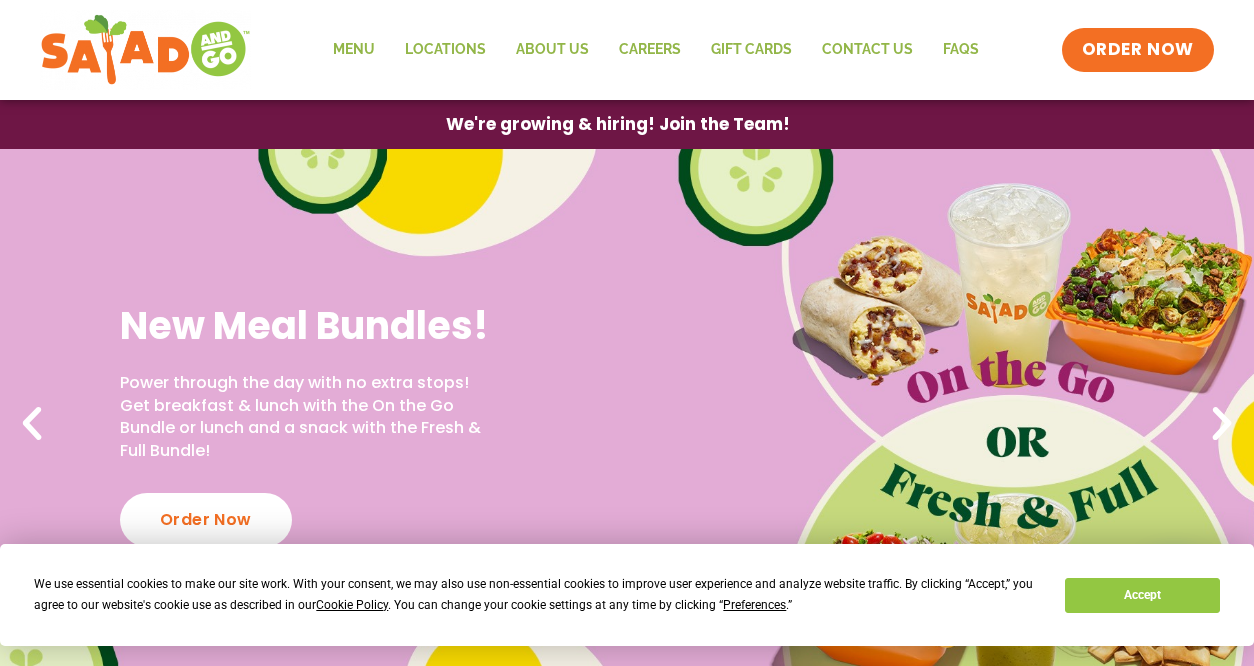 scroll, scrollTop: 0, scrollLeft: 0, axis: both 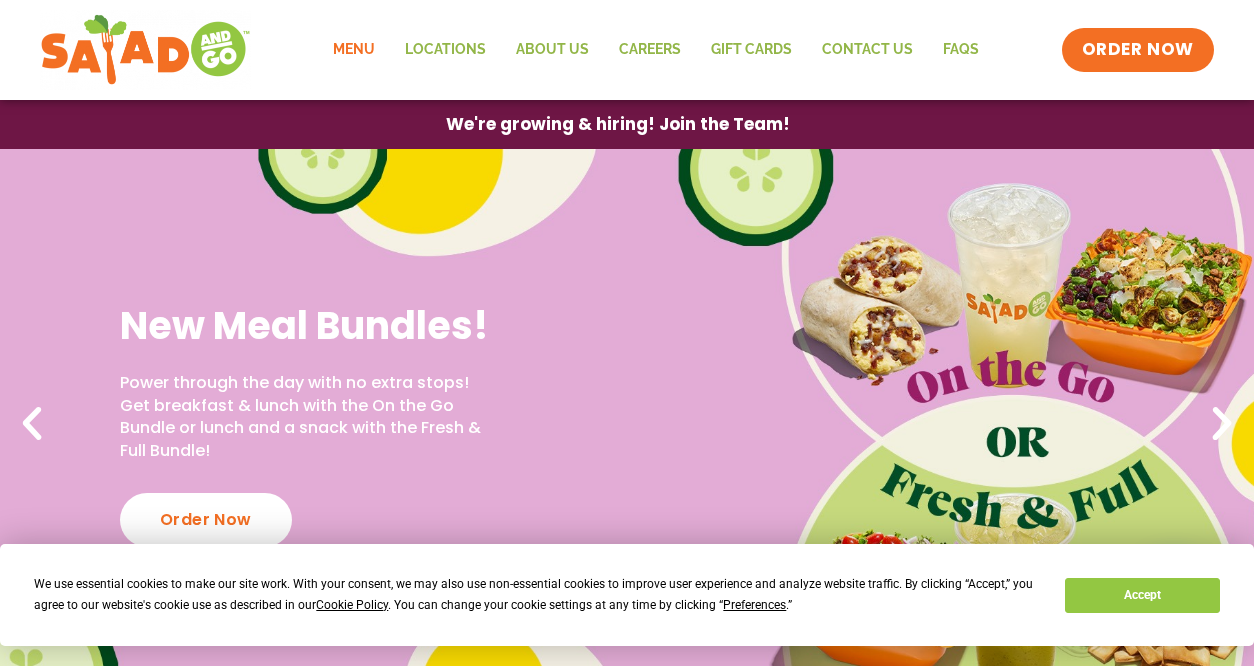 click on "Menu" 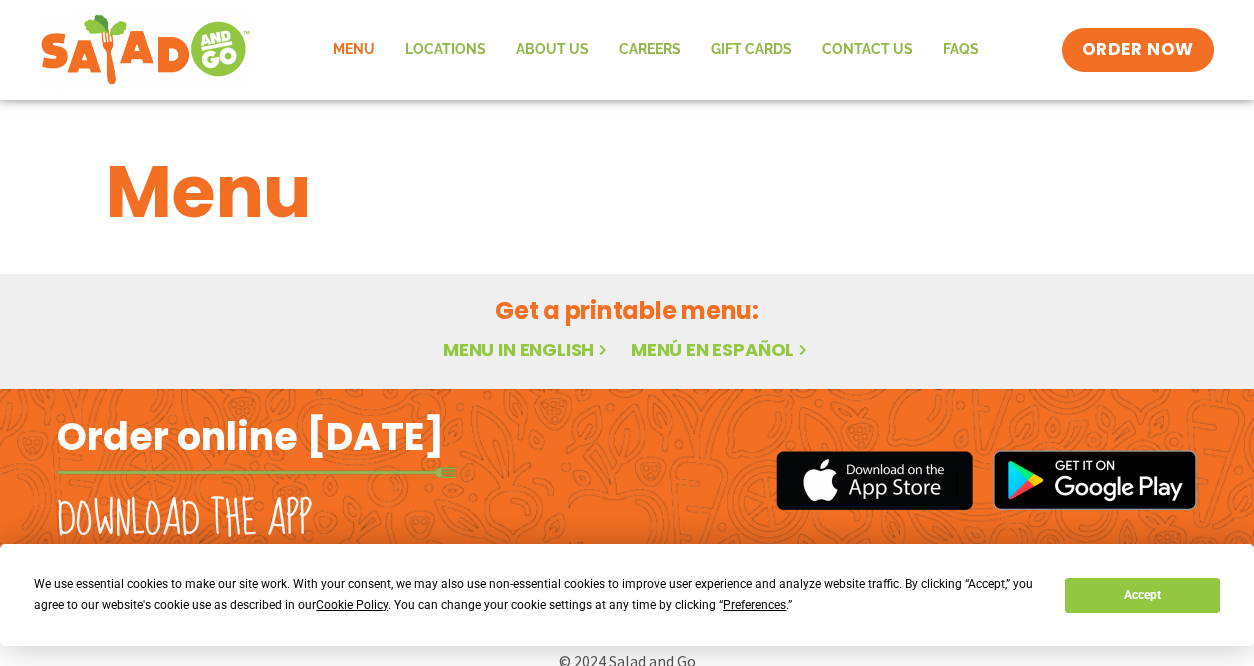 scroll, scrollTop: 0, scrollLeft: 0, axis: both 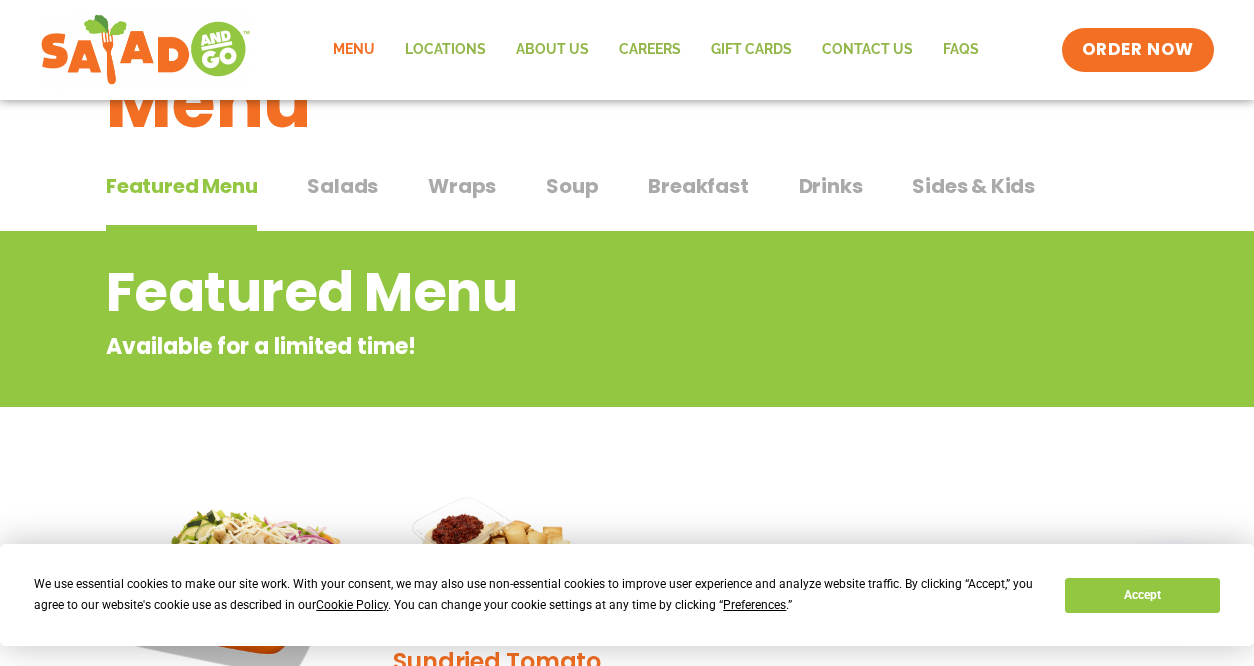 click on "Salads" at bounding box center [342, 186] 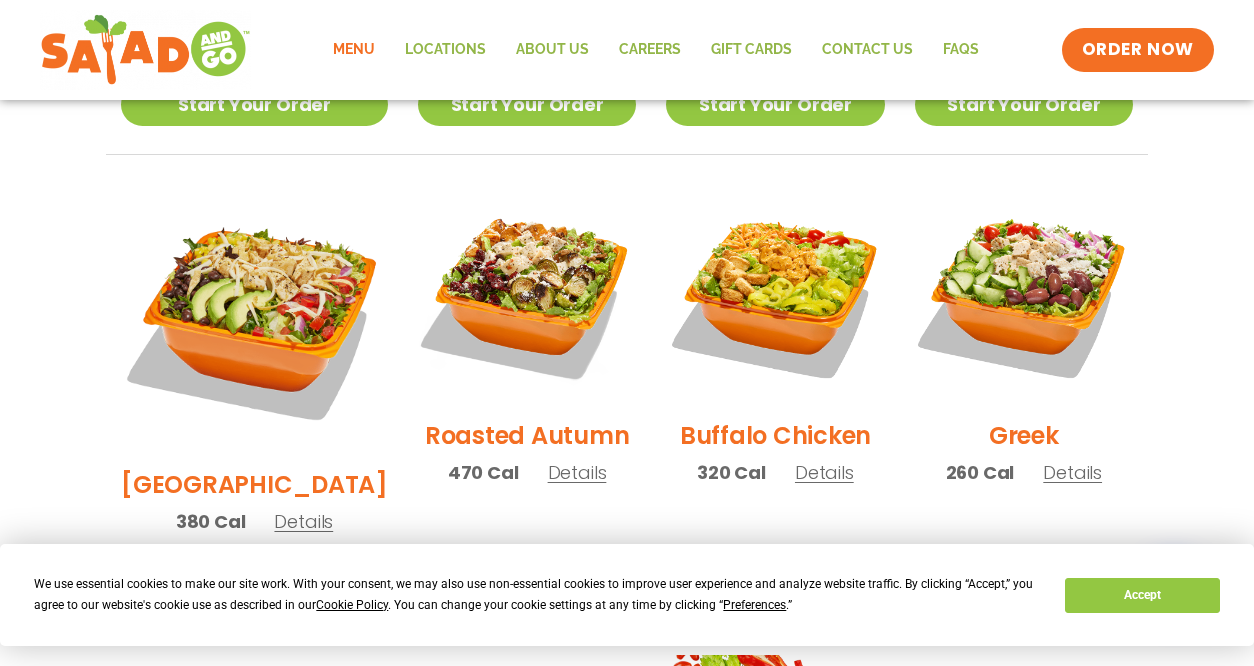 scroll, scrollTop: 977, scrollLeft: 0, axis: vertical 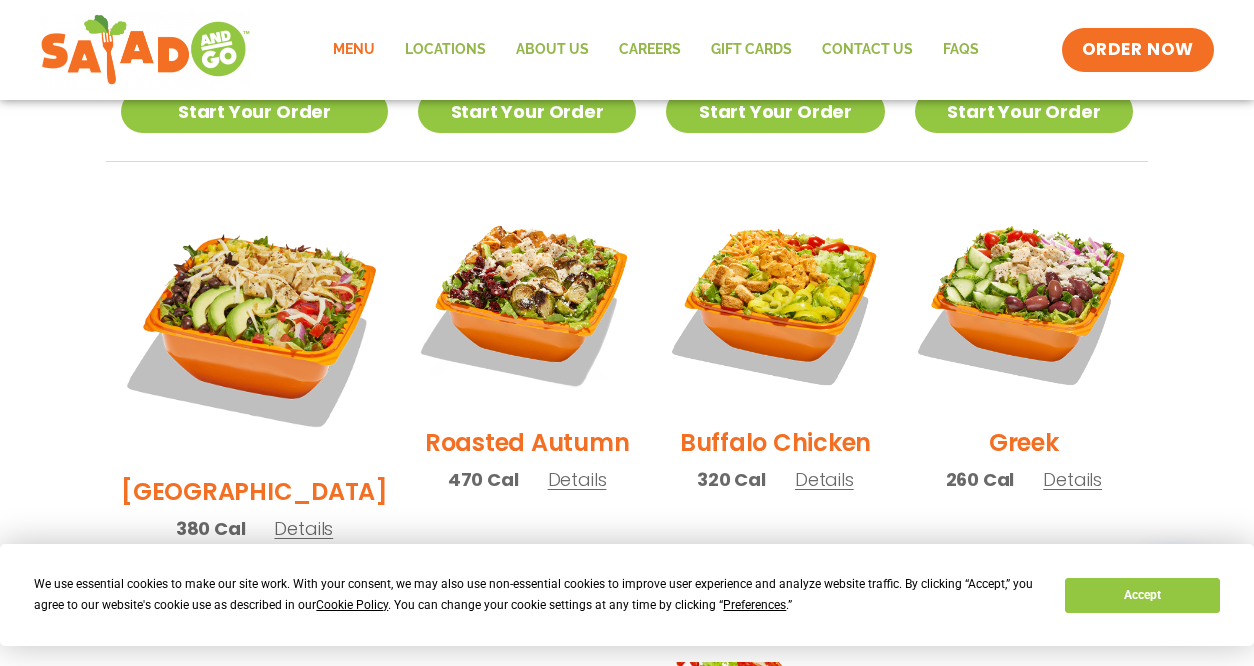 click on "Details" at bounding box center [577, 479] 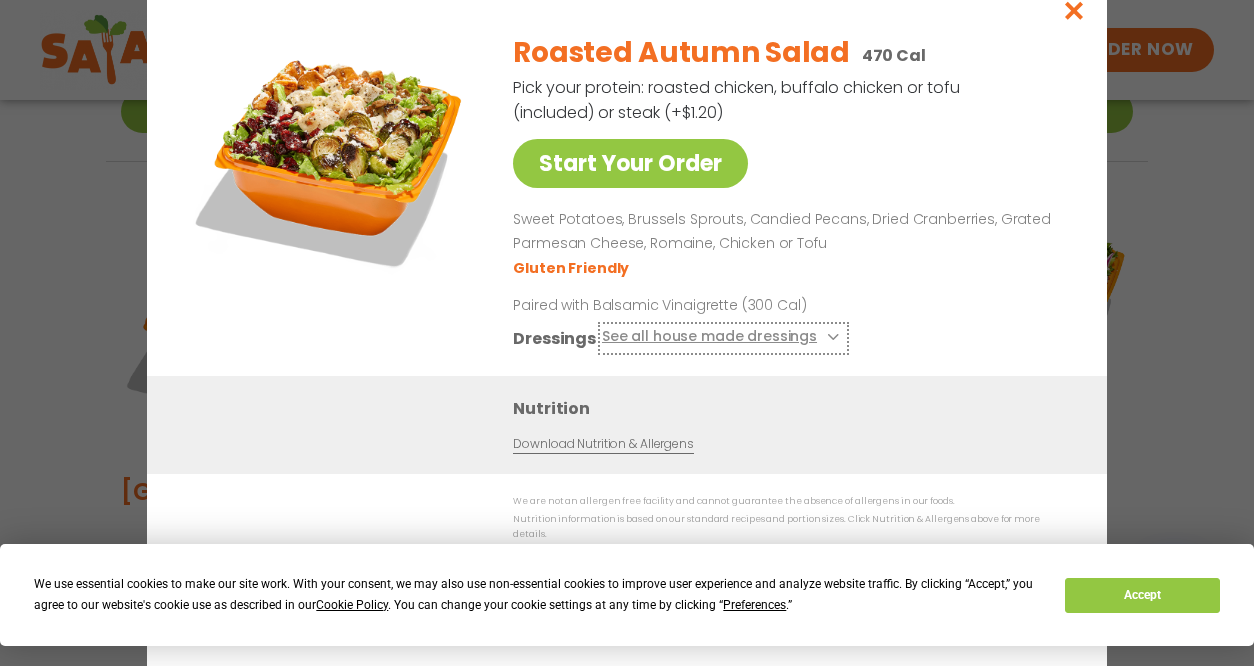 click on "See all house made dressings" at bounding box center [723, 337] 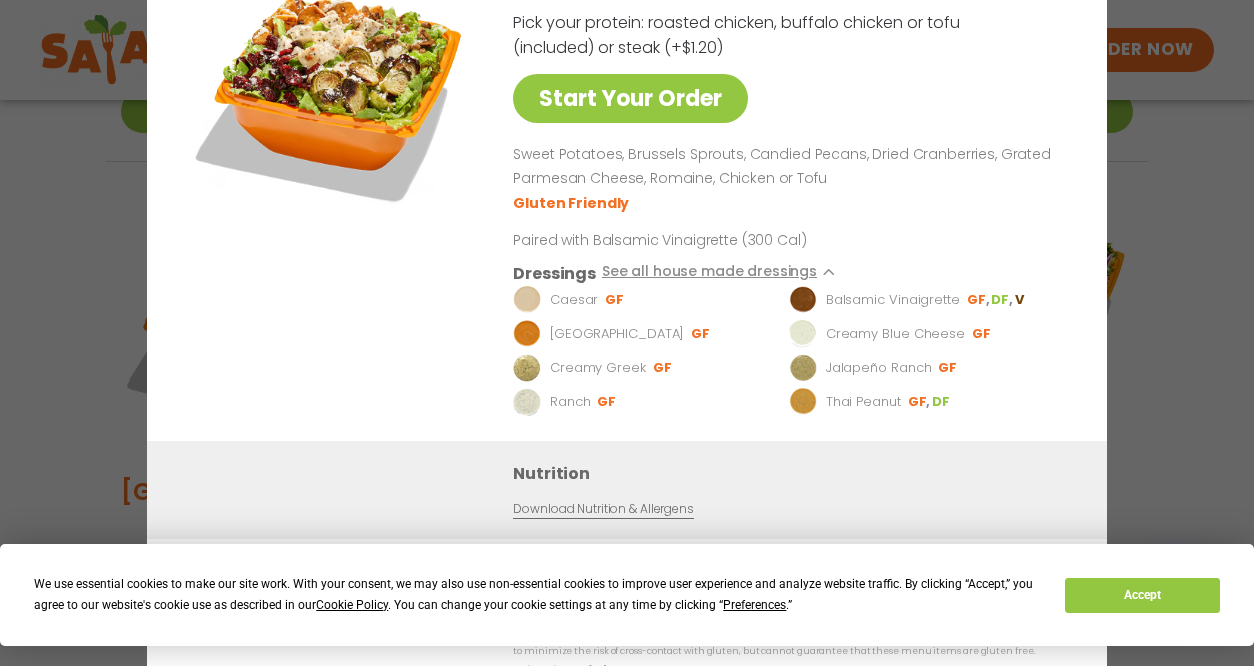 click on "Start Your Order Roasted Autumn Salad  470 Cal  Pick your protein: roasted chicken, buffalo chicken or tofu (included) or steak (+$1.20)   Start Your Order Sweet Potatoes, Brussels Sprouts, Candied Pecans, Dried Cranberries, Grated Parmesan Cheese, Romaine, Chicken or Tofu Gluten Friendly Paired with Balsamic Vinaigrette (300 Cal) Dressings   See all house made dressings    [PERSON_NAME]   Balsamic Vinaigrette GF DF V   BBQ Ranch GF   Creamy Blue Cheese GF   Creamy Greek GF   Jalapeño Ranch GF   Ranch GF   Thai Peanut GF DF Nutrition   Download Nutrition & Allergens We are not an allergen free facility and cannot guarantee the absence of allergens in our foods. Nutrition information is based on our standard recipes and portion sizes. Click Nutrition & Allergens above for more details. Gluten Friendly (GF) Dairy Friendly (DF)" at bounding box center [627, 333] 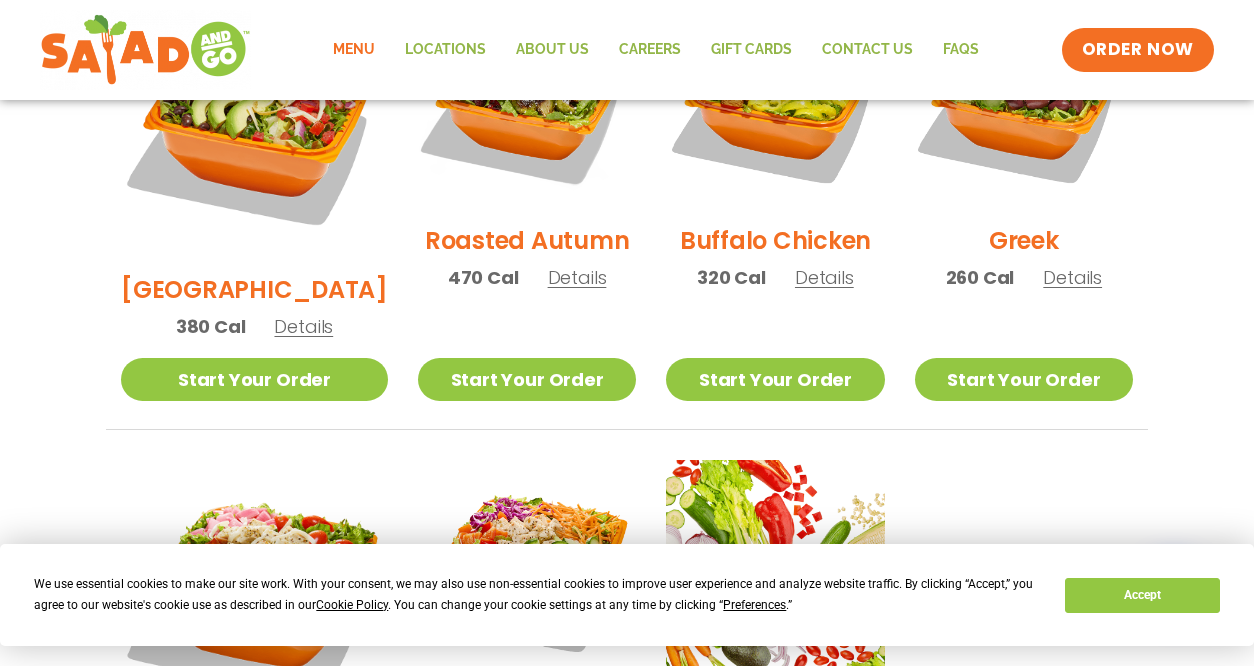 scroll, scrollTop: 997, scrollLeft: 0, axis: vertical 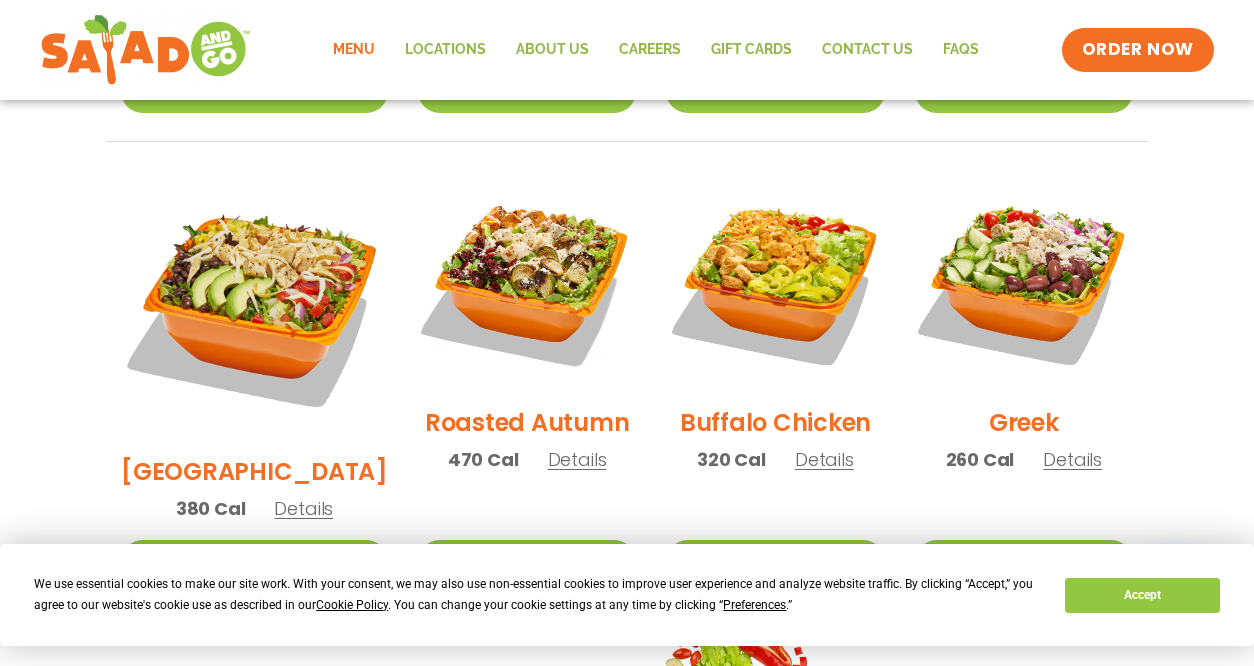 click on "Details" at bounding box center [577, 459] 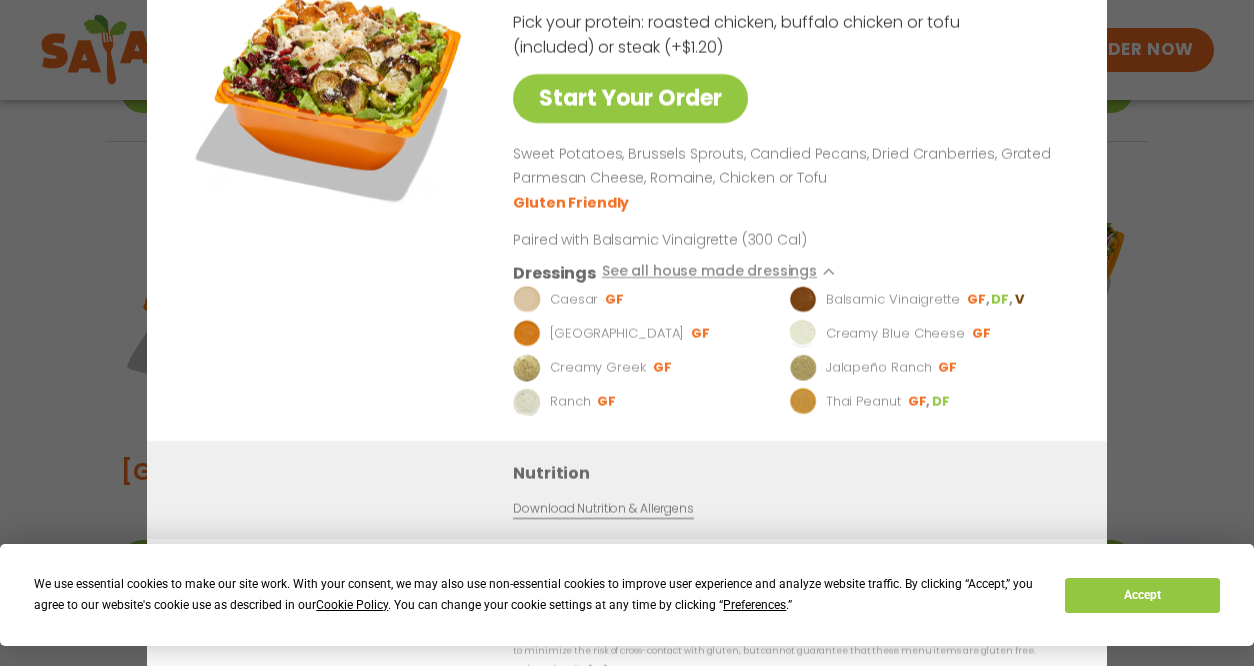 click on "Download Nutrition & Allergens" at bounding box center (603, 508) 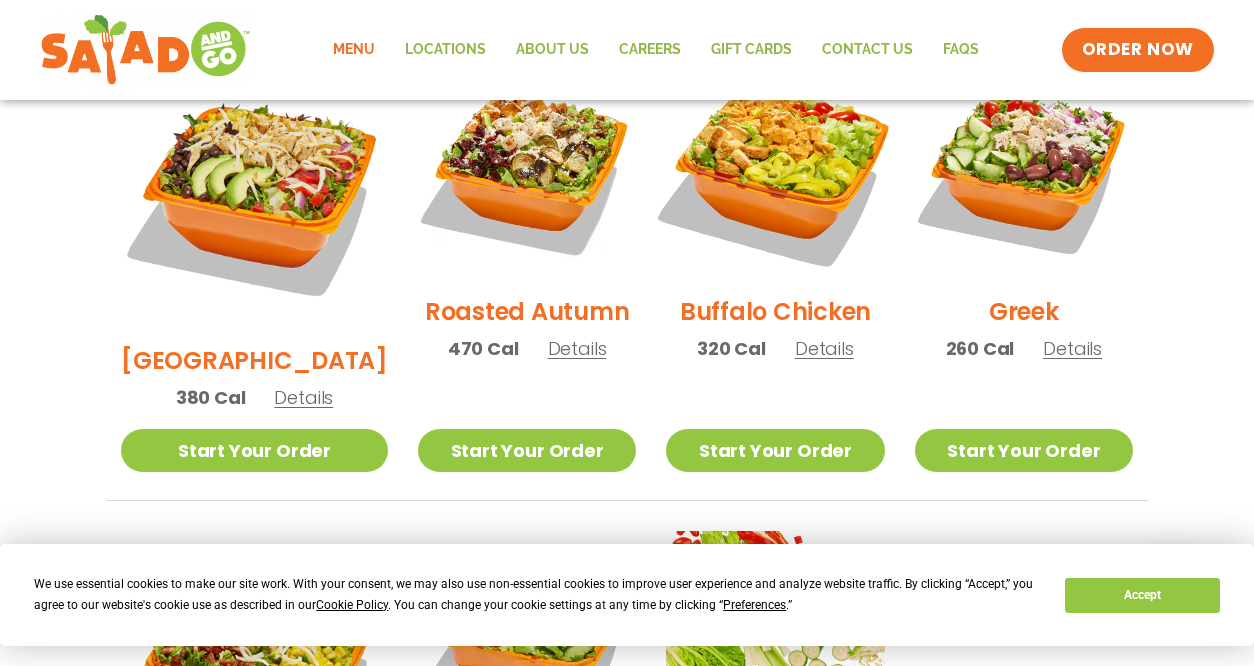scroll, scrollTop: 1112, scrollLeft: 0, axis: vertical 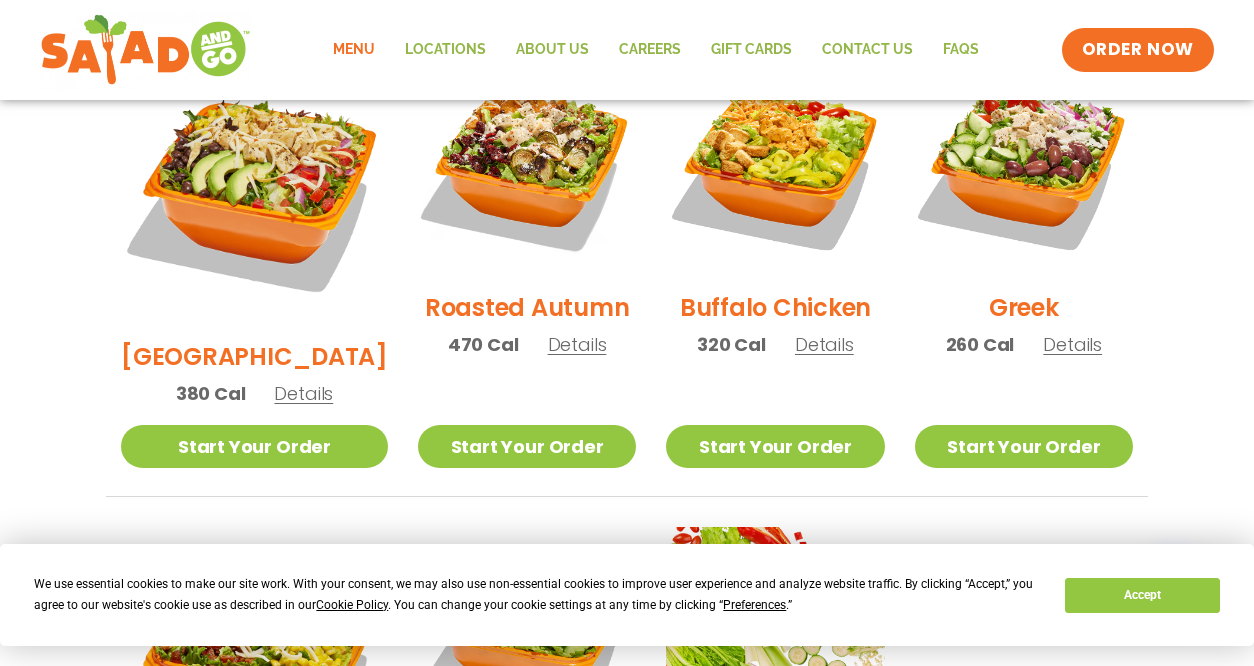 click on "Details" at bounding box center (577, 344) 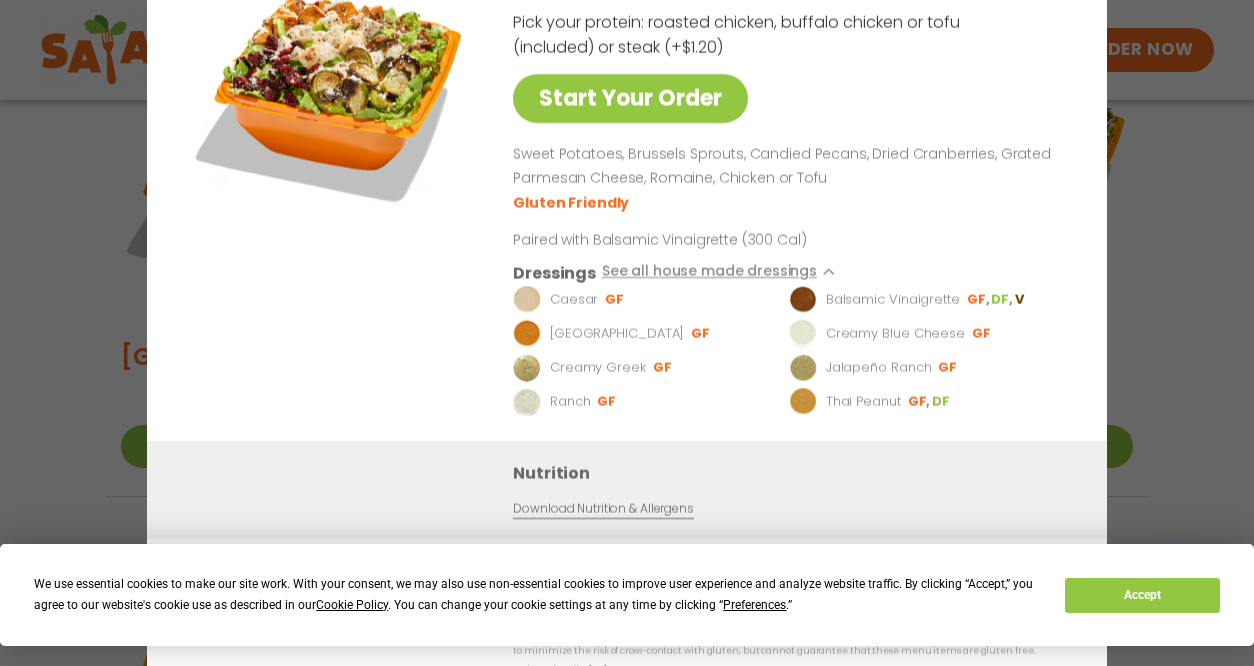 click on "Start Your Order Roasted Autumn Salad  470 Cal  Pick your protein: roasted chicken, buffalo chicken or tofu (included) or steak (+$1.20)   Start Your Order Sweet Potatoes, Brussels Sprouts, Candied Pecans, Dried Cranberries, Grated Parmesan Cheese, Romaine, Chicken or Tofu Gluten Friendly Paired with Balsamic Vinaigrette (300 Cal) Dressings   See all house made dressings    [PERSON_NAME]   Balsamic Vinaigrette GF DF V   BBQ Ranch GF   Creamy Blue Cheese GF   Creamy Greek GF   Jalapeño Ranch GF   Ranch GF   Thai Peanut GF DF Nutrition   Download Nutrition & Allergens We are not an allergen free facility and cannot guarantee the absence of allergens in our foods. Nutrition information is based on our standard recipes and portion sizes. Click Nutrition & Allergens above for more details. Gluten Friendly (GF) Dairy Friendly (DF)" at bounding box center [627, 333] 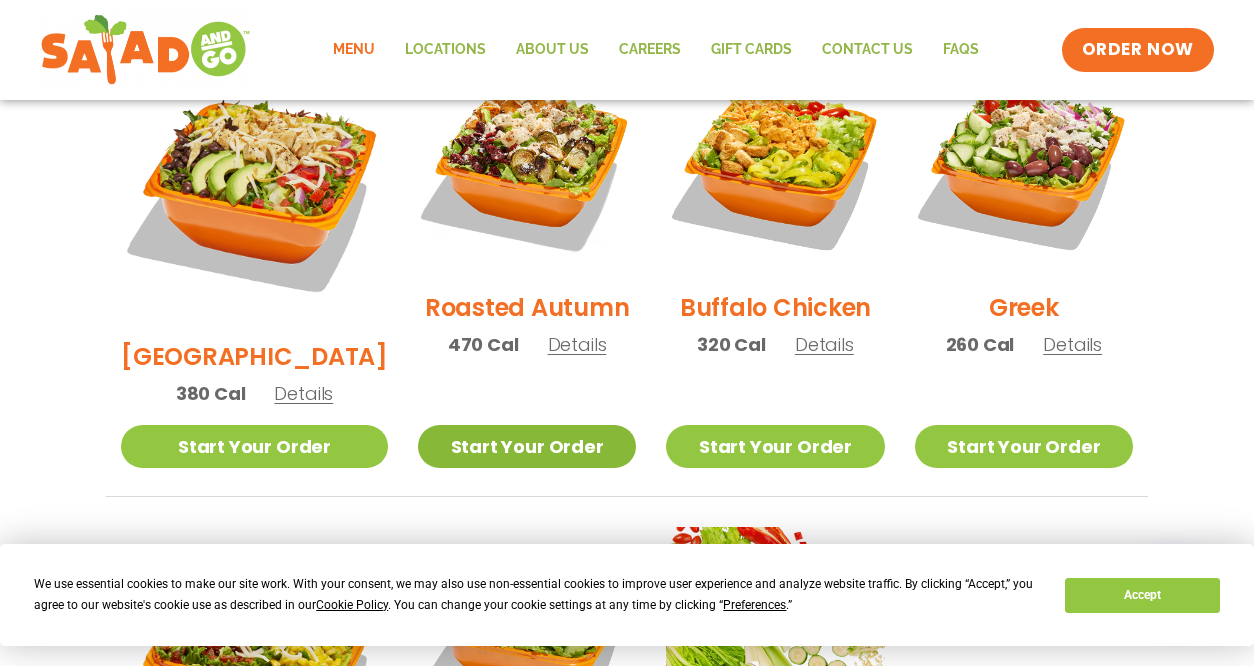 click on "Start Your Order" at bounding box center [527, 446] 